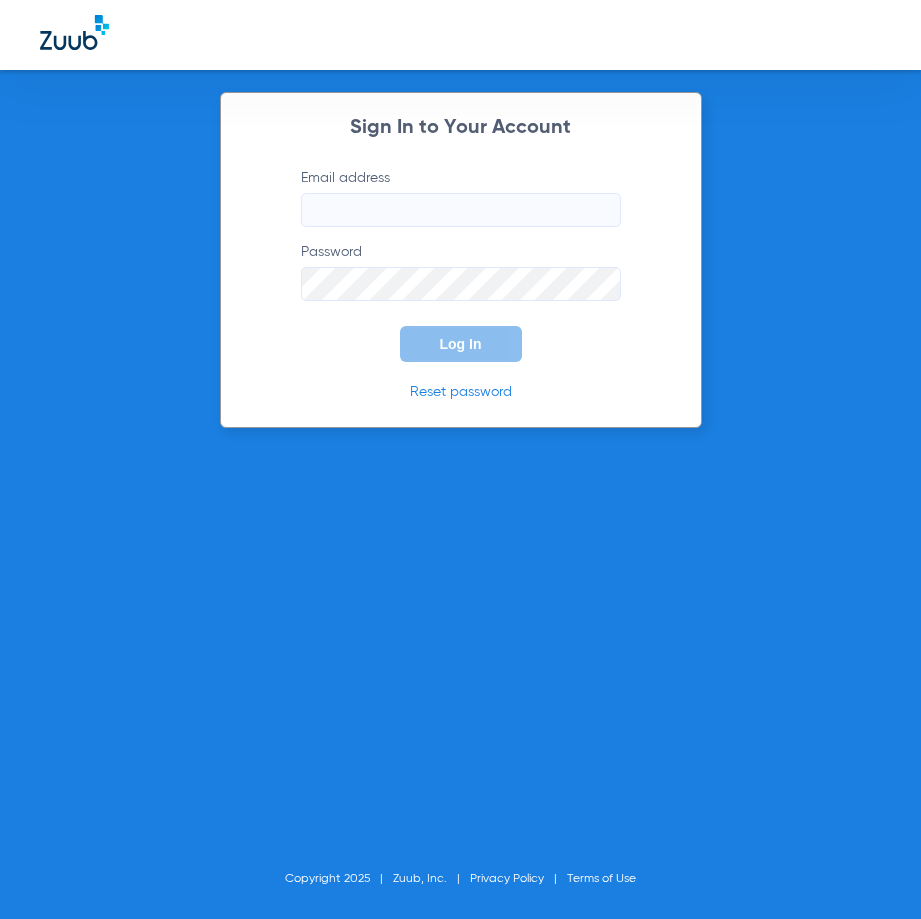 scroll, scrollTop: 0, scrollLeft: 0, axis: both 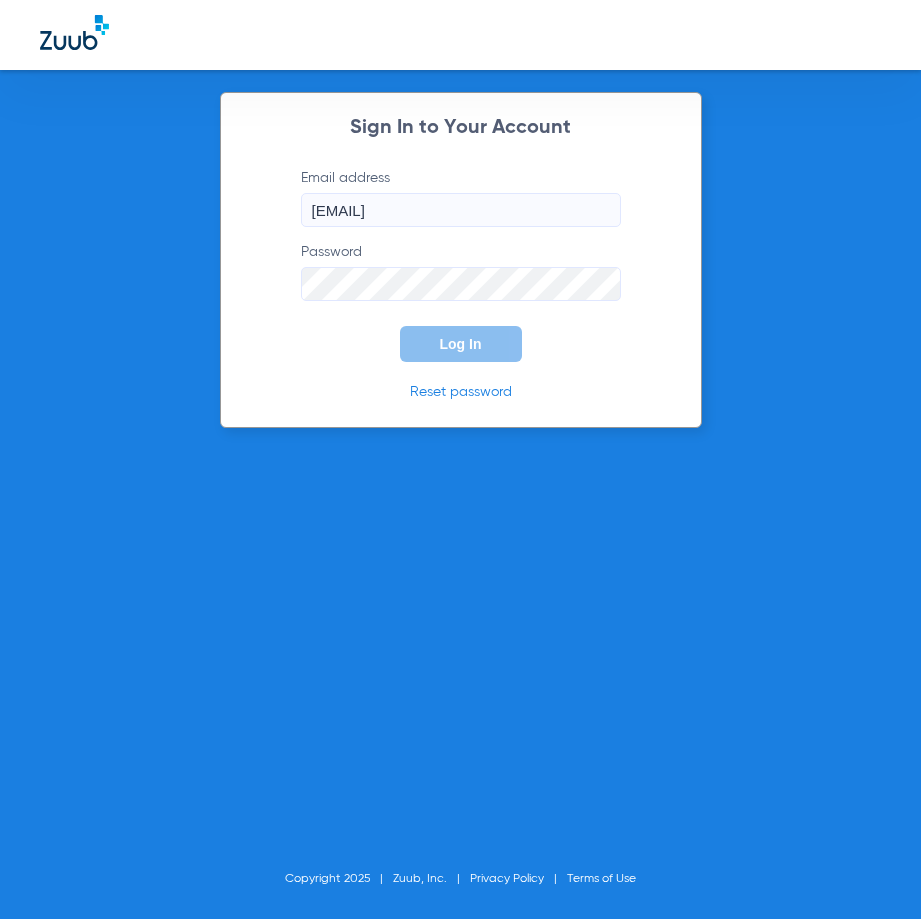 type on "[EMAIL]" 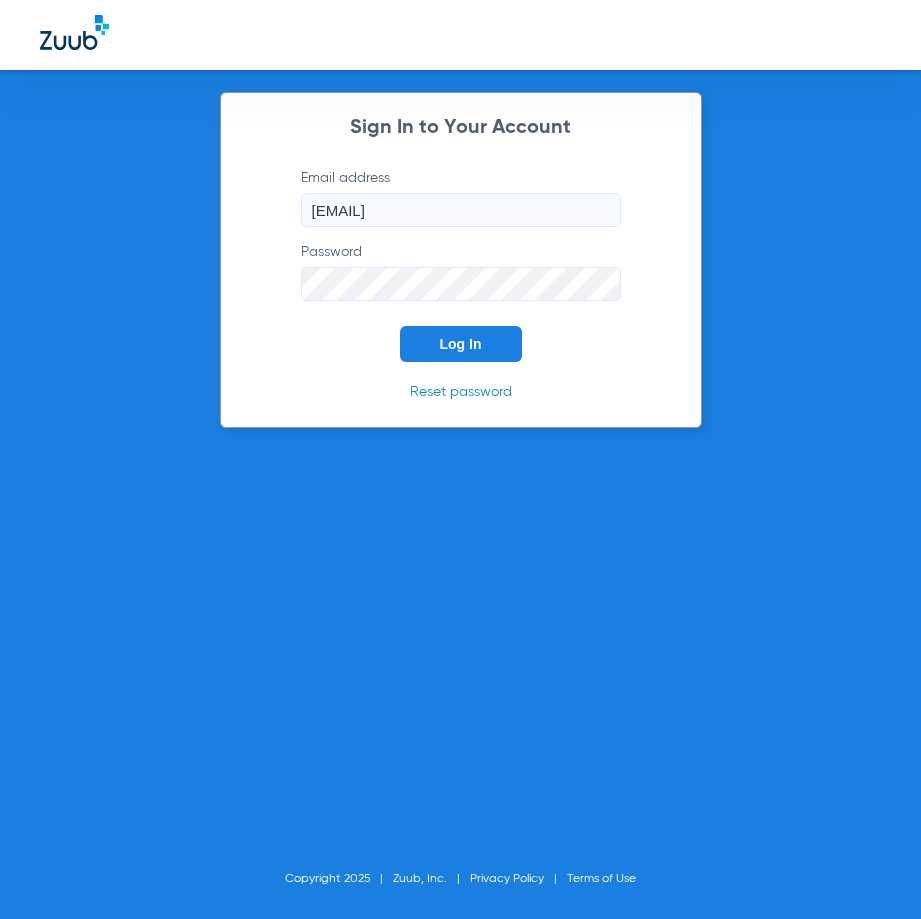 click on "Log In" 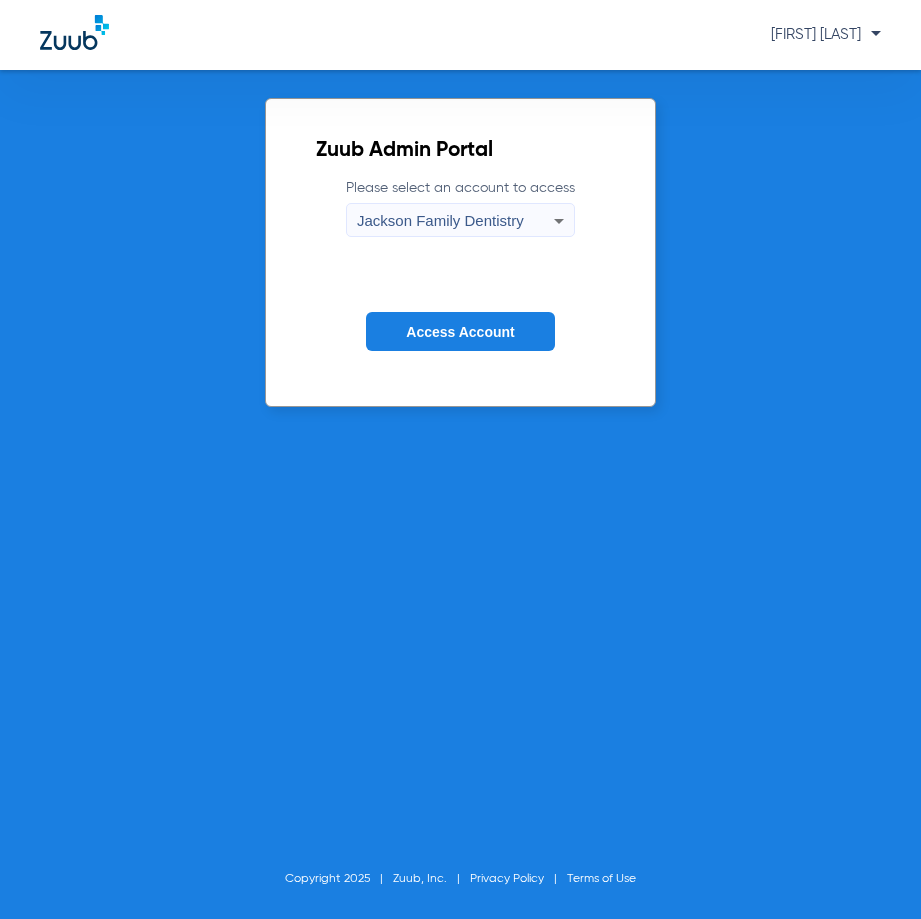 click on "Access Account" 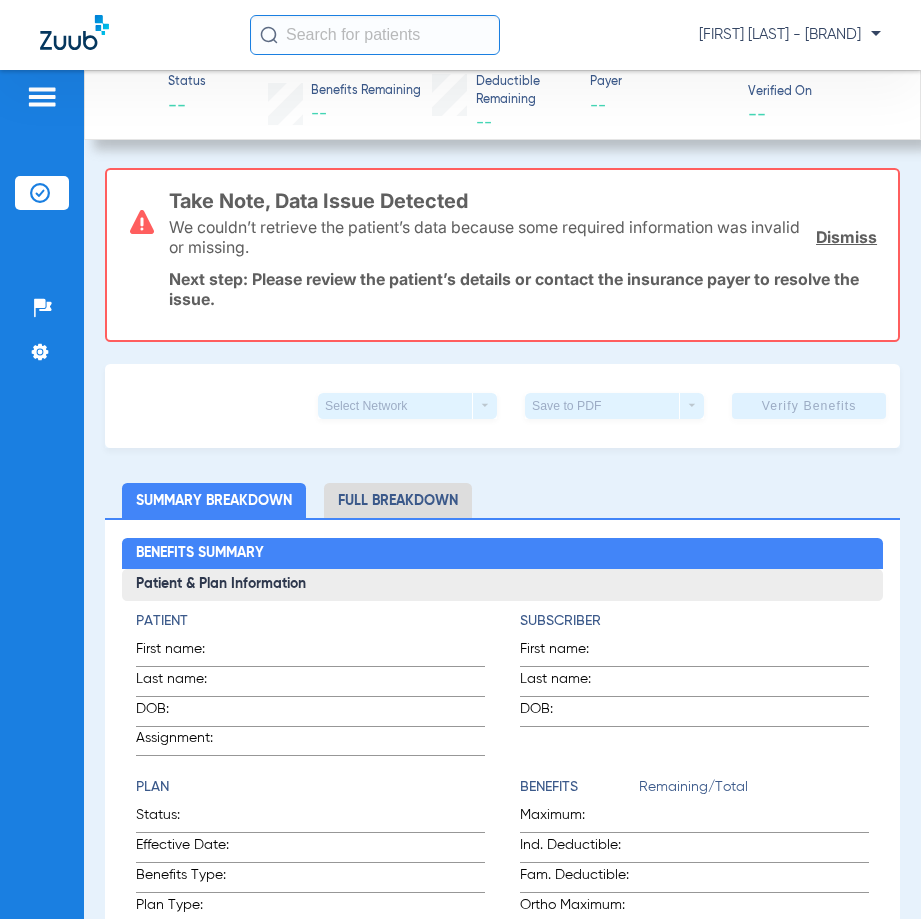 click on "[FIRST] [LAST] - [BRAND]" 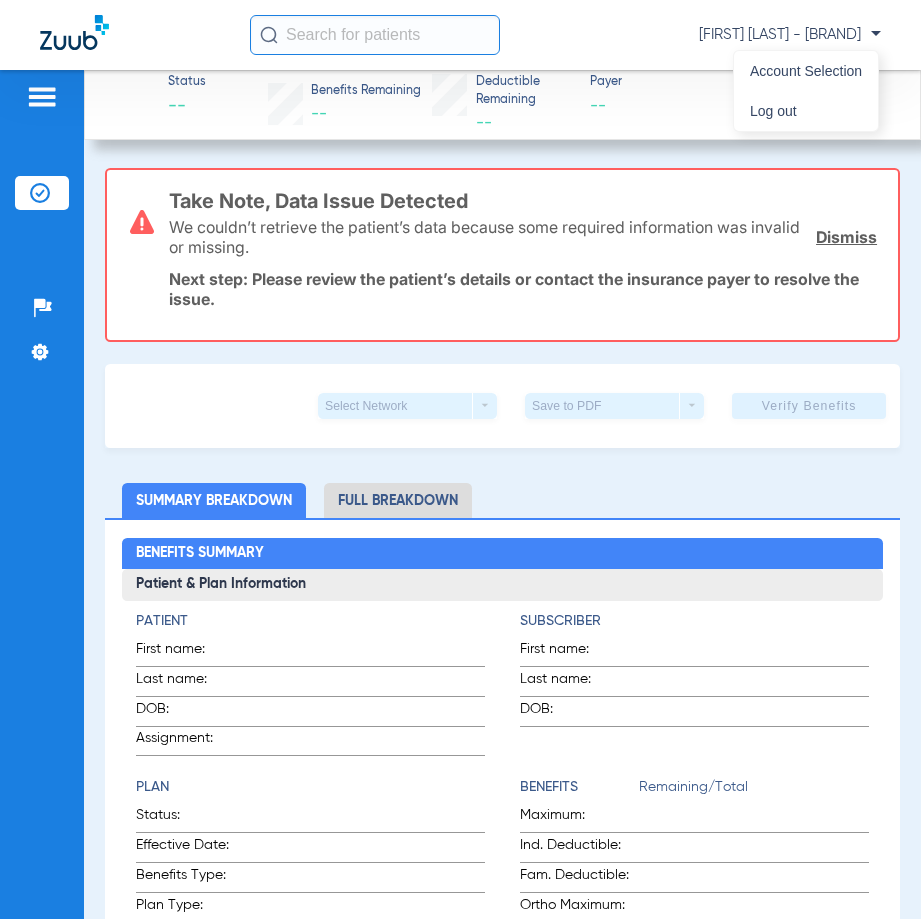 click at bounding box center [460, 459] 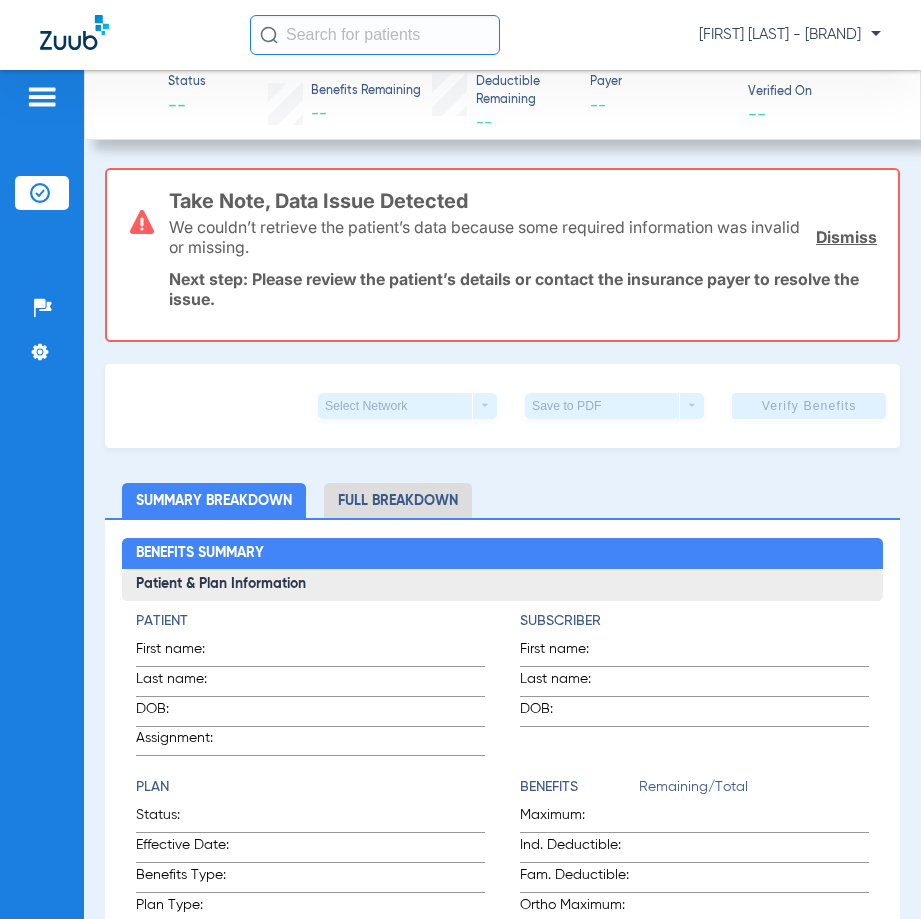 click on "[FIRST] [LAST] - [BRAND]" 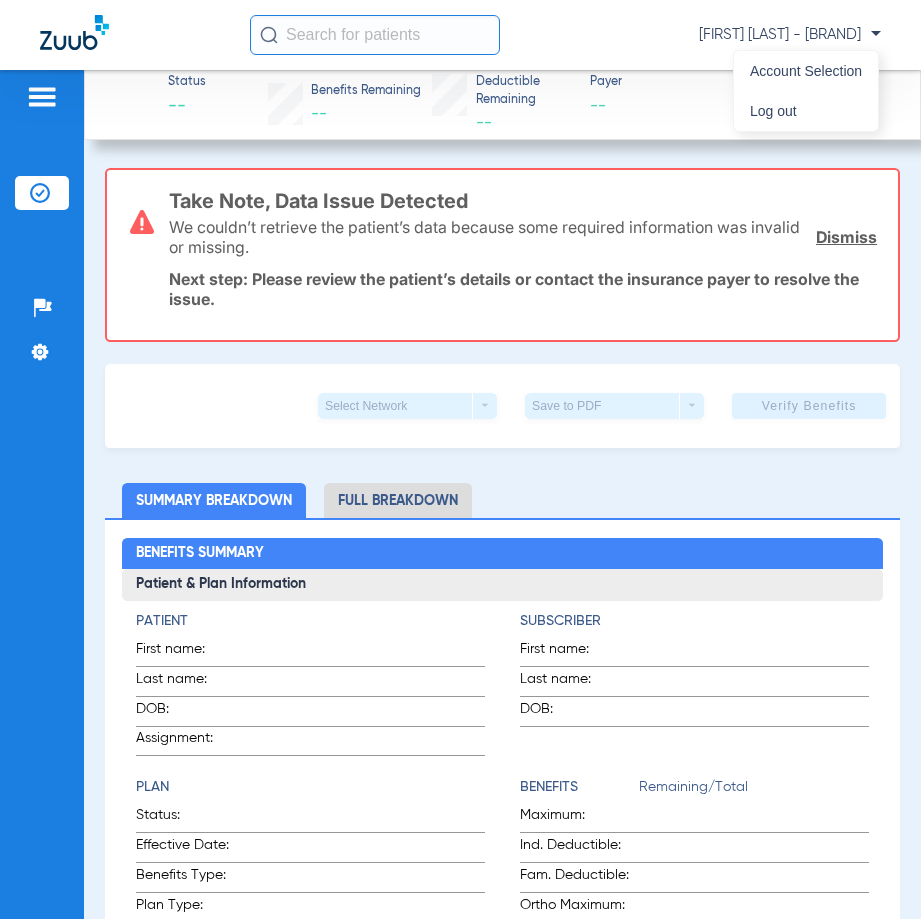 click at bounding box center (460, 459) 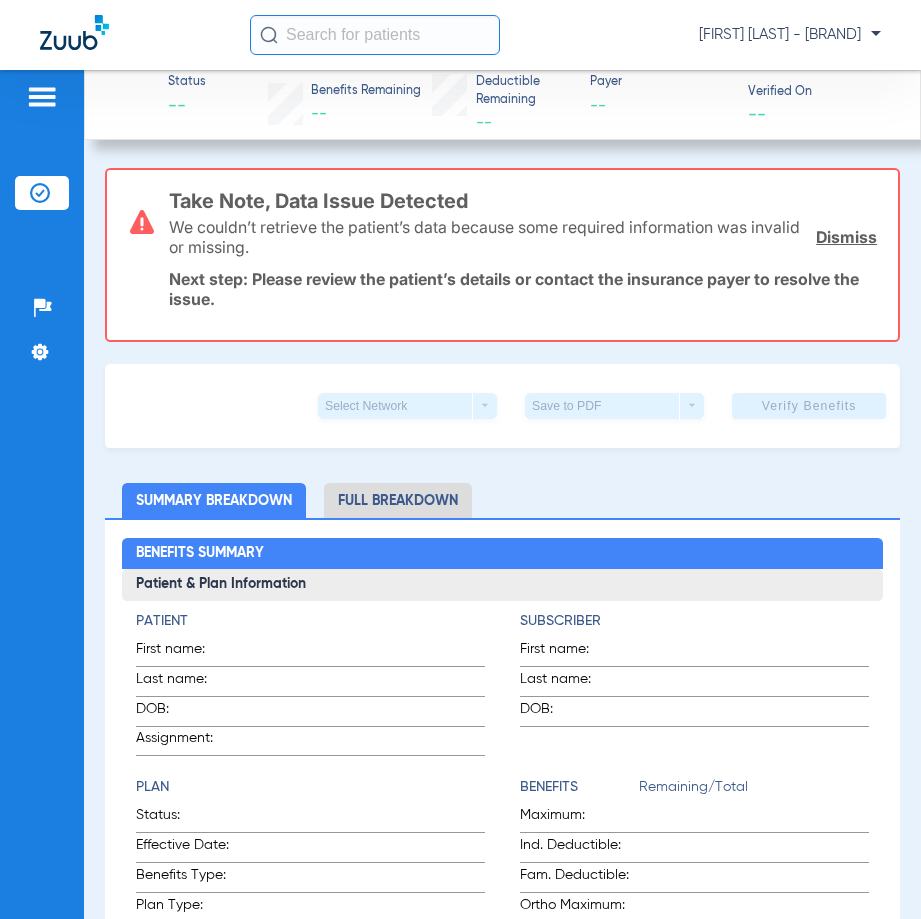 click on "[FIRST] [LAST] - [BRAND]" 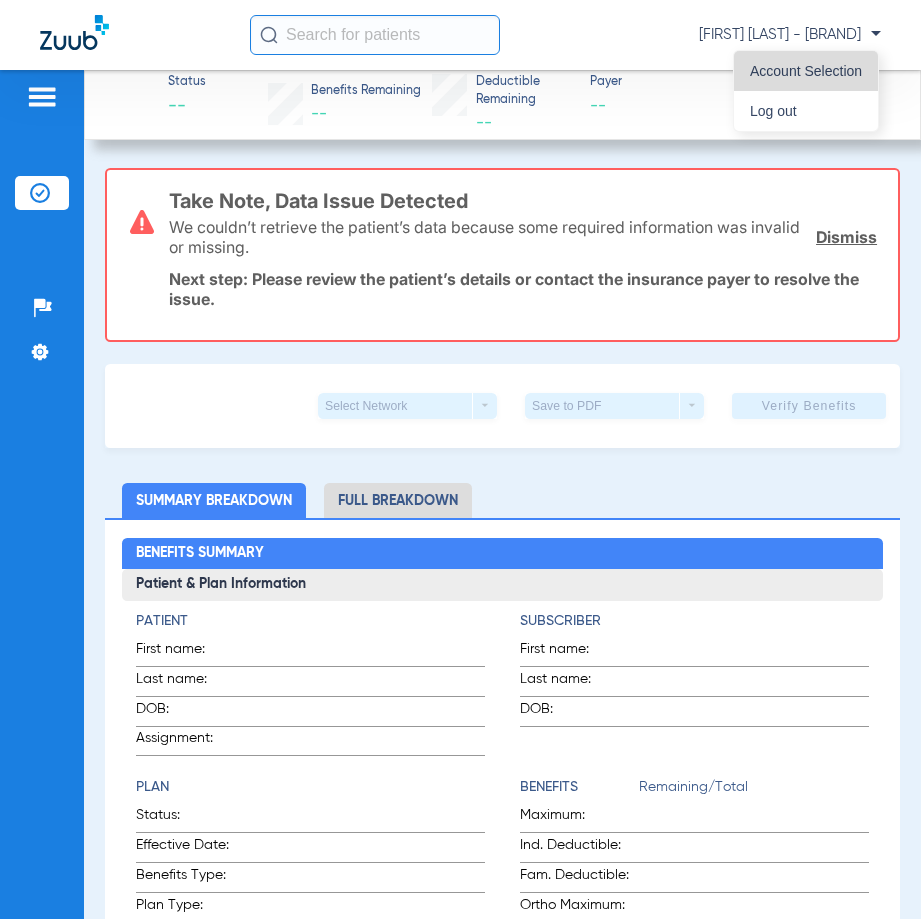click on "Account Selection" at bounding box center (806, 71) 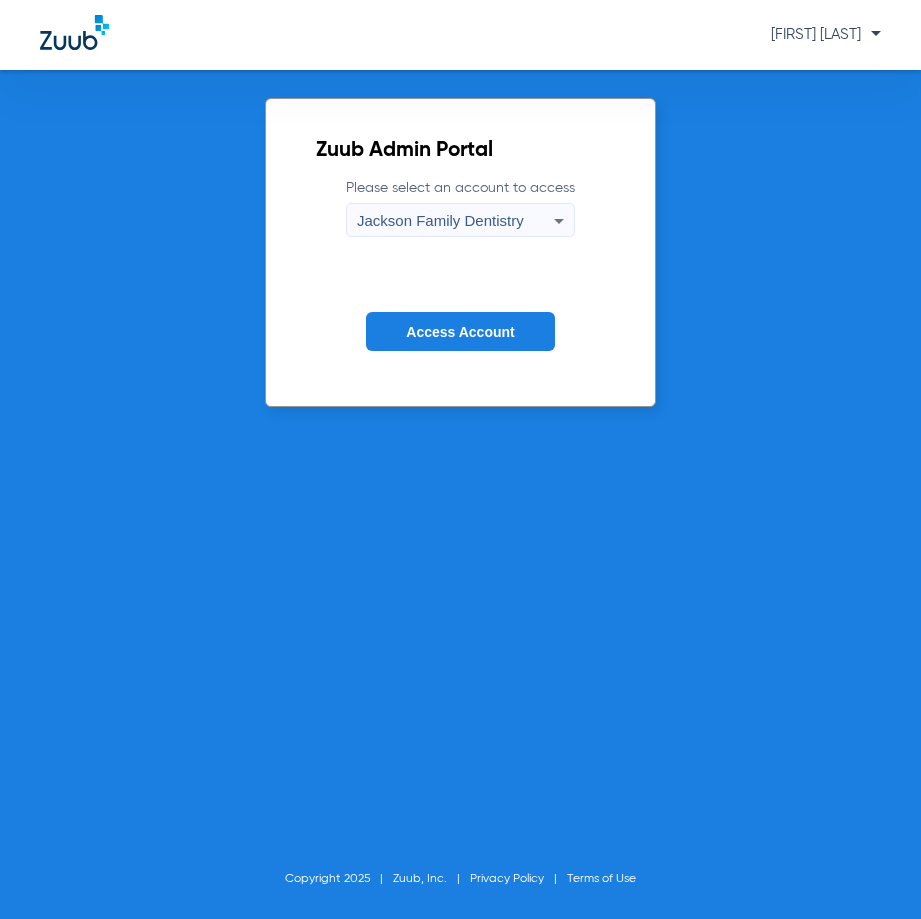 click 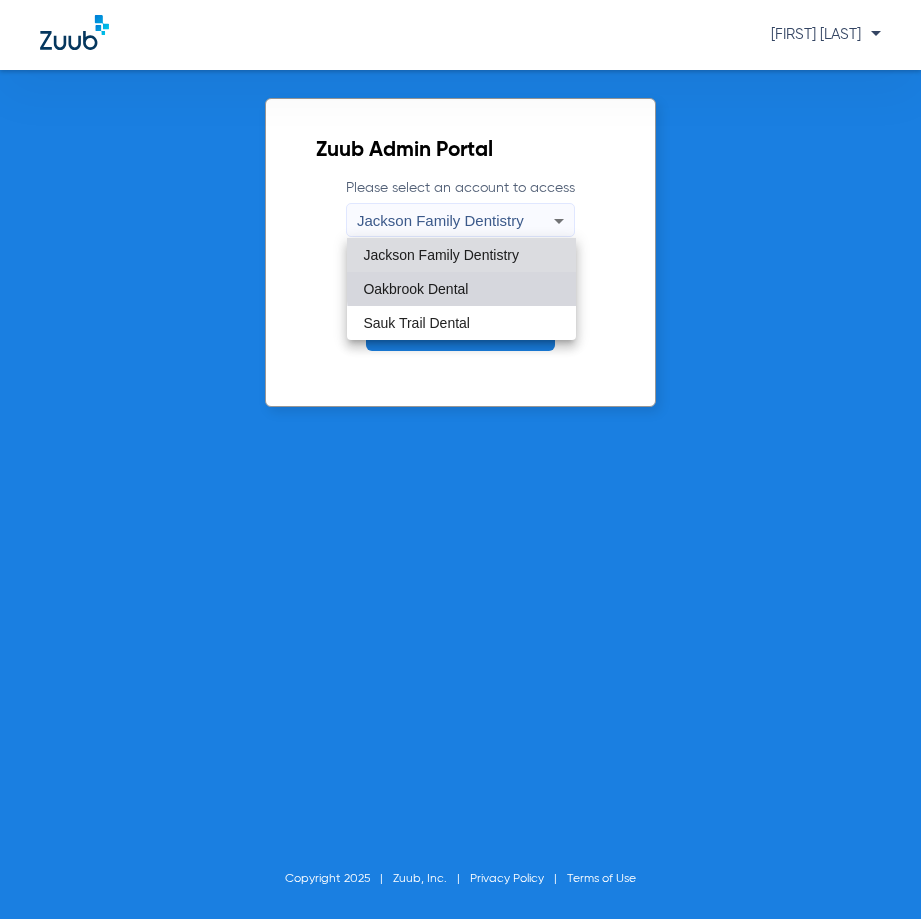 click on "Oakbrook Dental" at bounding box center [461, 289] 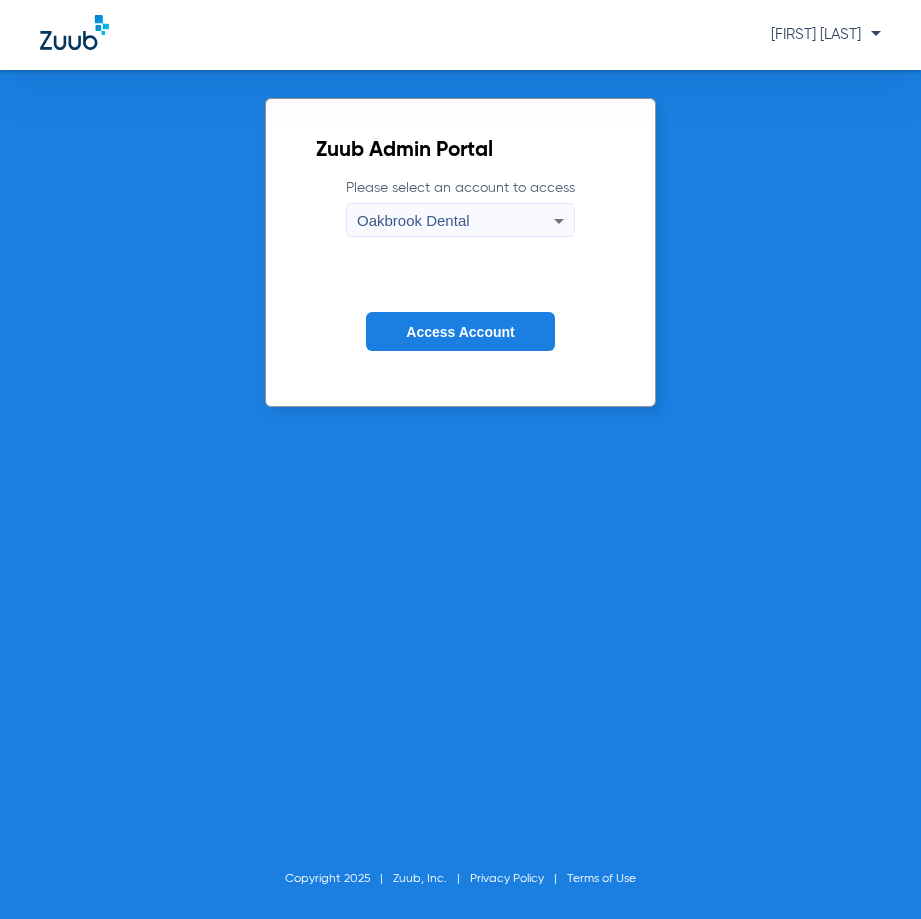 click on "Access Account" 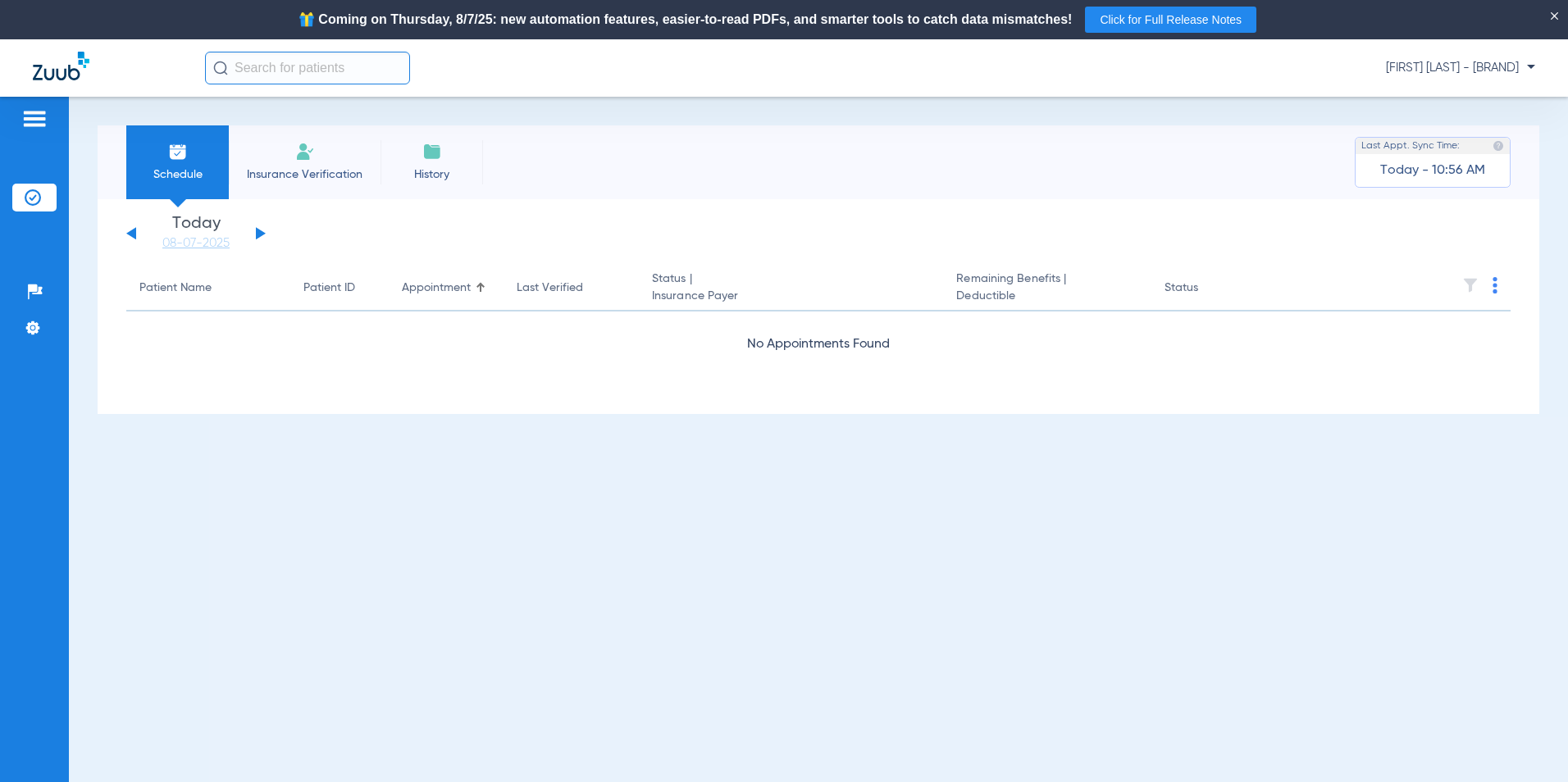 click on "[DATE] [DATE] [DATE] [DATE] [DATE] [DATE] [DATE] [DATE] [DATE] [DATE] [DATE] [DATE] [DATE] [DATE] [DATE] [DATE] [DATE] [DATE] [DATE] [DATE] [DATE] [DATE] [DATE] [DATE] [DATE] [DATE] [DATE] [DATE] [DATE] [DATE] [DATE] [DATE] [DATE] [DATE] [DATE] [DATE] [DATE] [DATE] [DATE] [DATE] [DATE] [DATE] [DATE] [DATE] [DATE] [DATE] [DATE] [DATE] [DATE] [DATE] [DATE] [DATE] [DATE] [DATE] [DATE] [DATE] [DATE] [DATE] [DATE] [DATE] [DATE] [DATE] [DATE] [DATE] [DATE] [DATE] [DATE] [DATE] [DATE] [DATE] [DATE] [DATE] [DATE] [DATE] [DATE] [DATE] [DATE] [DATE] [DATE] [DATE] [DATE] [DATE] [DATE] [DATE] [DATE] [DATE] [DATE] [DATE] [DATE] [DATE] [DATE] [DATE] [DATE] [DATE] [DATE] [DATE] [DATE] [DATE] [DATE] [DATE] [DATE] [DATE] [DATE] [DATE] [DATE] [DATE] [DATE] [DATE] [DATE] [DATE] [DATE] [DATE] [DATE] [DATE] [DATE] [DATE] [DATE] [DATE] [DATE] [DATE] [DATE] [DATE] [DATE] [DATE] [DATE] [DATE] [DATE] [DATE] [DATE] [DATE] [DATE] [DATE] [DATE] [DATE] [DATE] [DATE] [DATE] [DATE] [DATE] [DATE] [DATE] [DATE] [DATE] [DATE] [DATE] [DATE] [DATE] [DATE] [DATE] [DATE] [DATE]" 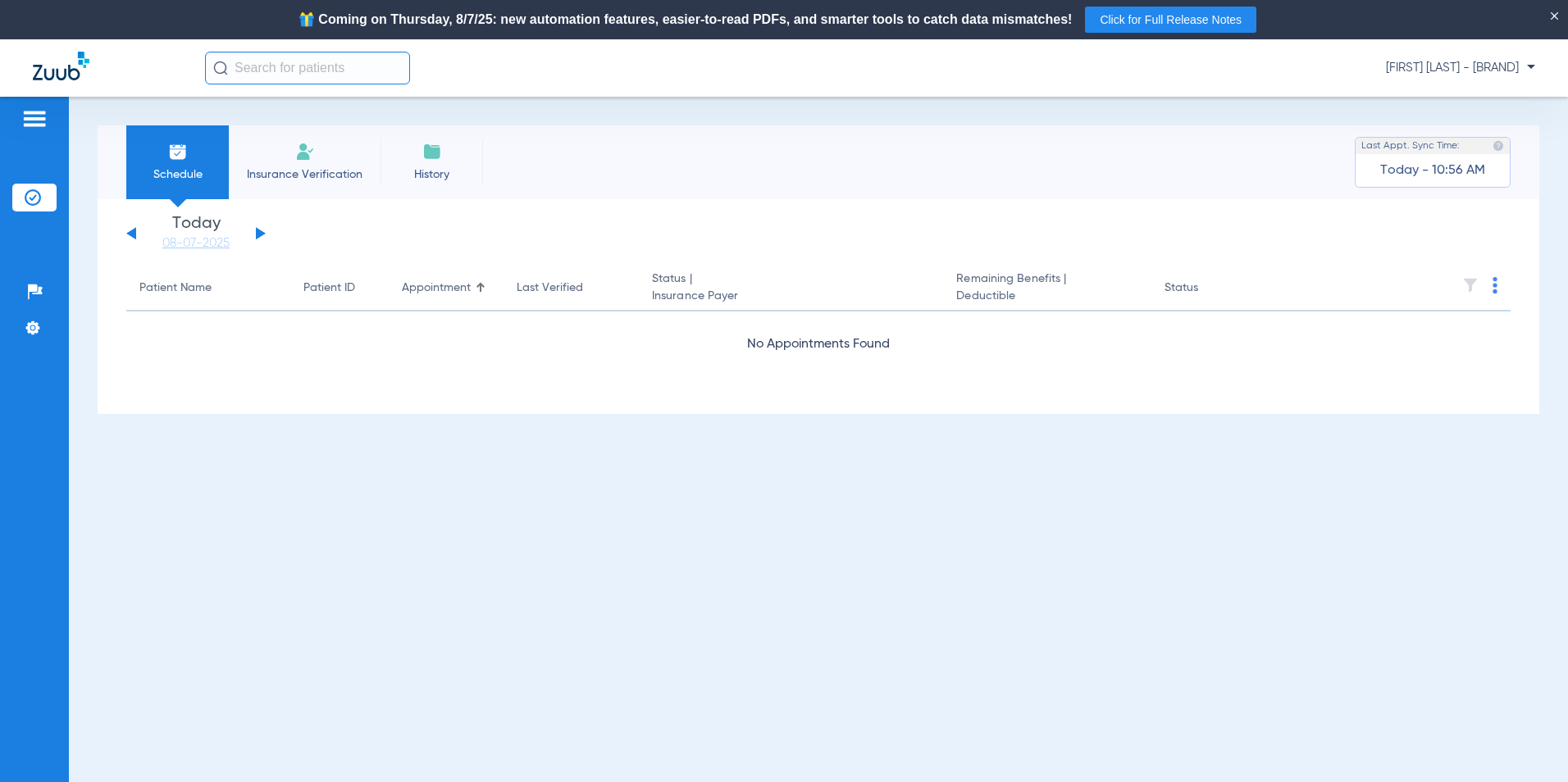 click on "[DATE] [DATE] [DATE] [DATE] [DATE] [DATE] [DATE] [DATE] [DATE] [DATE] [DATE] [DATE] [DATE] [DATE] [DATE] [DATE] [DATE] [DATE] [DATE] [DATE] [DATE] [DATE] [DATE] [DATE] [DATE] [DATE] [DATE] [DATE] [DATE] [DATE] [DATE] [DATE] [DATE] [DATE] [DATE] [DATE] [DATE] [DATE] [DATE] [DATE] [DATE] [DATE] [DATE] [DATE] [DATE] [DATE] [DATE] [DATE] [DATE] [DATE] [DATE] [DATE] [DATE] [DATE] [DATE] [DATE] [DATE] [DATE] [DATE] [DATE] [DATE] [DATE] [DATE] [DATE] [DATE] [DATE] [DATE] [DATE] [DATE] [DATE] [DATE] [DATE] [DATE] [DATE] [DATE] [DATE] [DATE] [DATE] [DATE] [DATE] [DATE] [DATE] [DATE] [DATE] [DATE] [DATE] [DATE] [DATE] [DATE] [DATE] [DATE] [DATE] [DATE] [DATE] [DATE] [DATE] [DATE] [DATE] [DATE] [DATE] [DATE] [DATE] [DATE] [DATE] [DATE] [DATE] [DATE] [DATE] [DATE] [DATE] [DATE] [DATE] [DATE] [DATE] [DATE] [DATE] [DATE] [DATE] [DATE] [DATE] [DATE] [DATE] [DATE] [DATE] [DATE] [DATE] [DATE] [DATE] [DATE] [DATE] [DATE] [DATE] [DATE] [DATE] [DATE] [DATE] [DATE] [DATE] [DATE] [DATE] [DATE] [DATE] [DATE] [DATE] [DATE] [DATE] [DATE] [DATE] [DATE] [DATE] [DATE]" 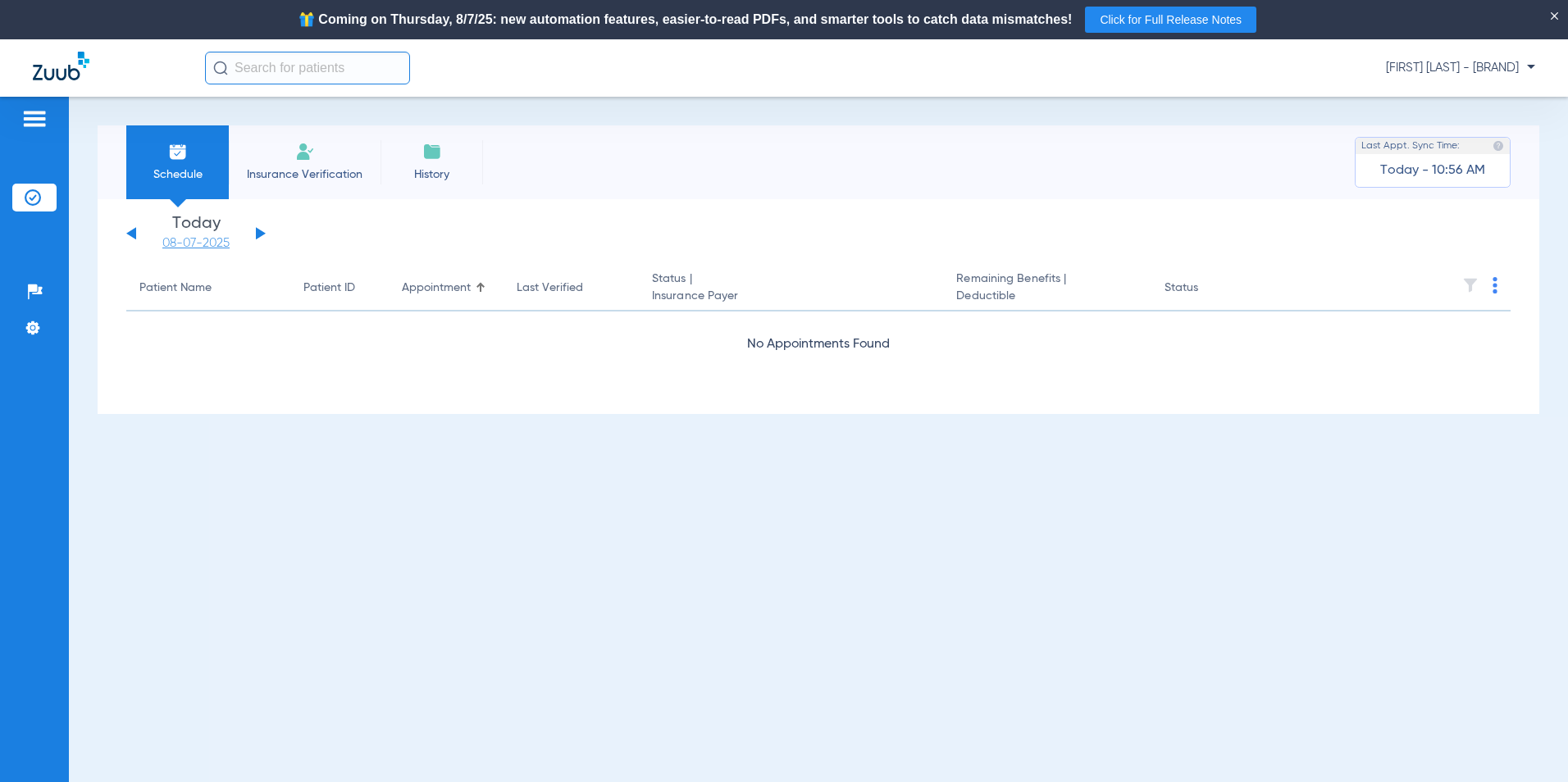 click on "08-07-2025" 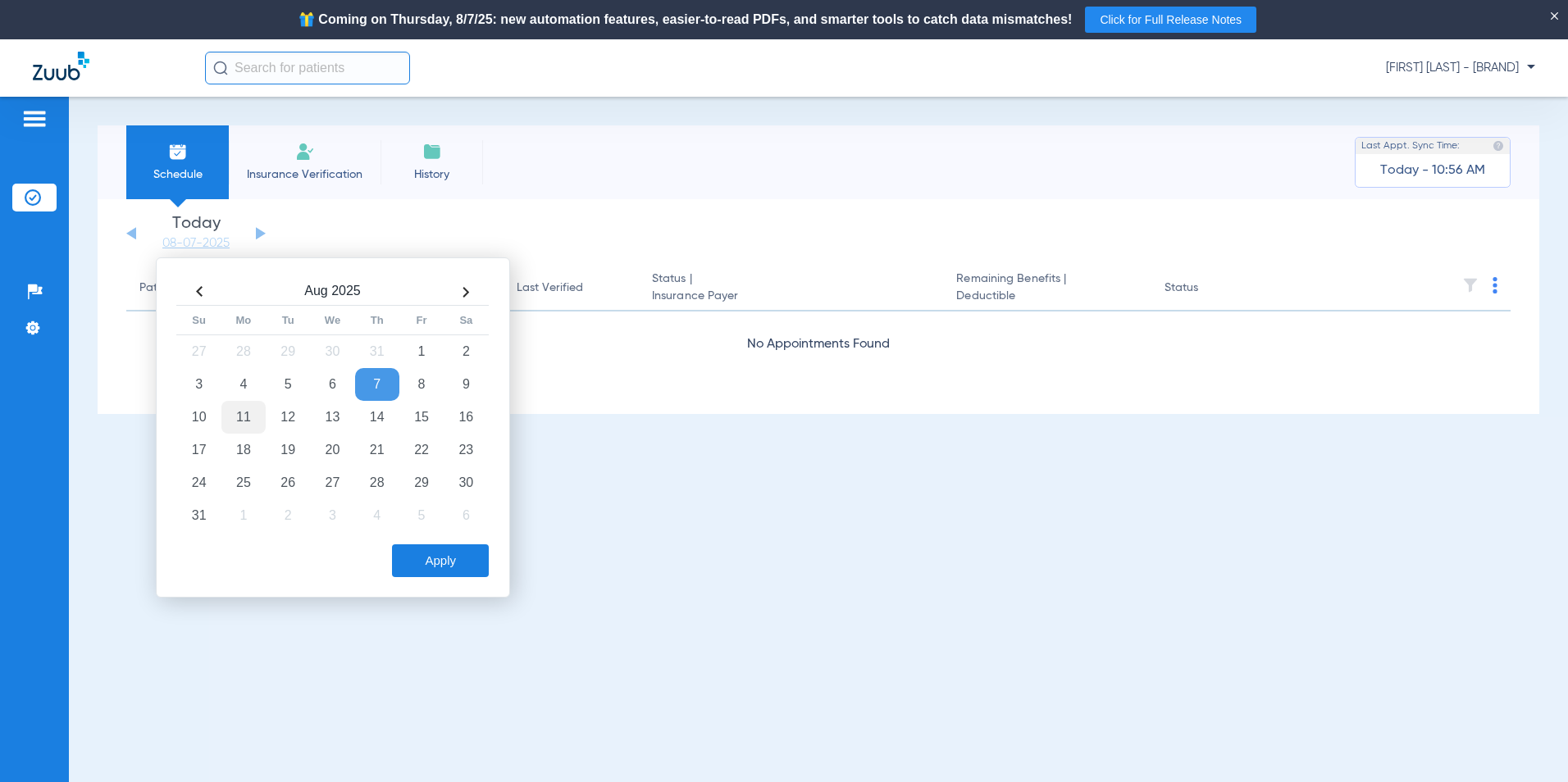 click on "11" 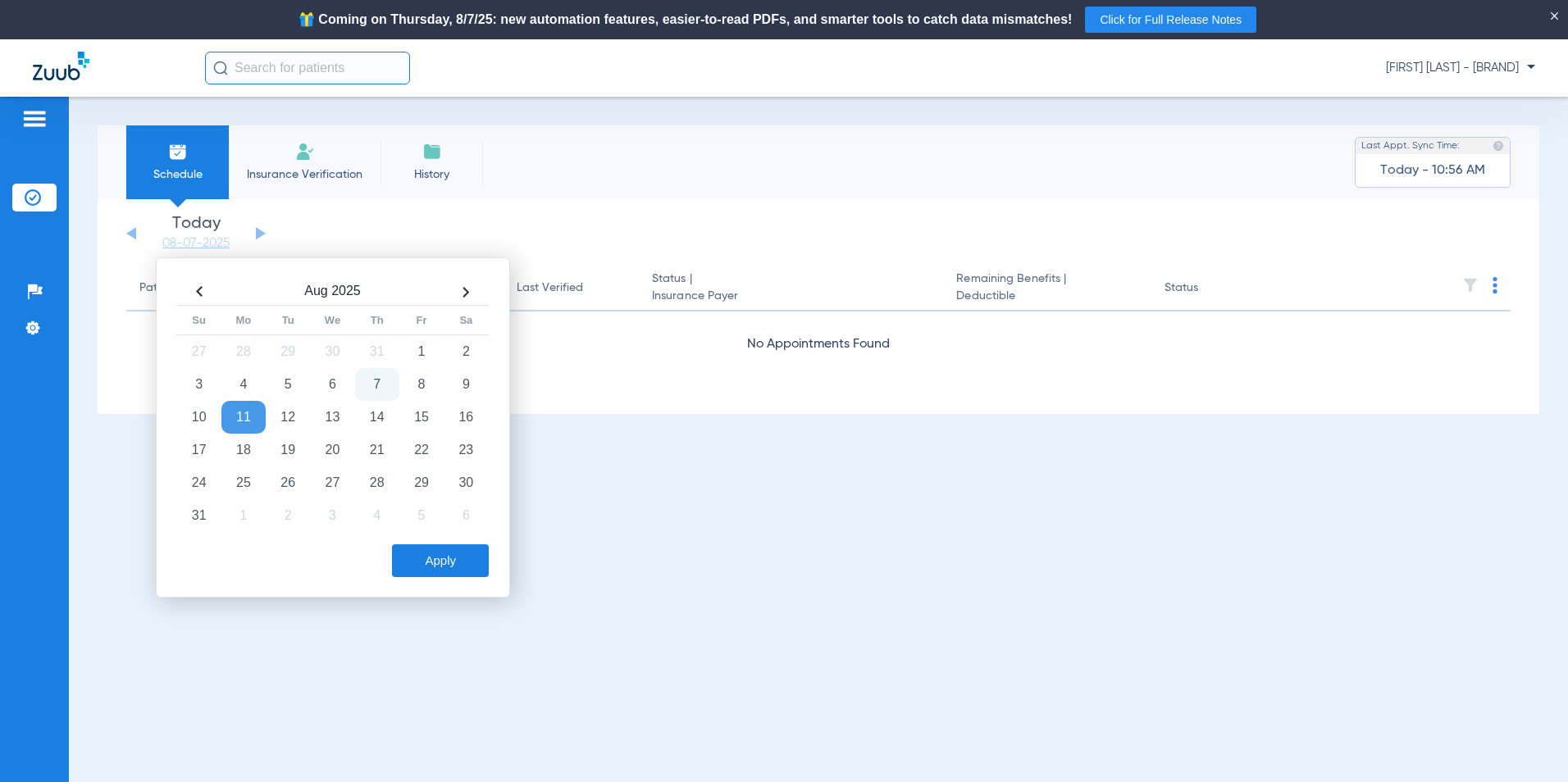 click on "Apply" 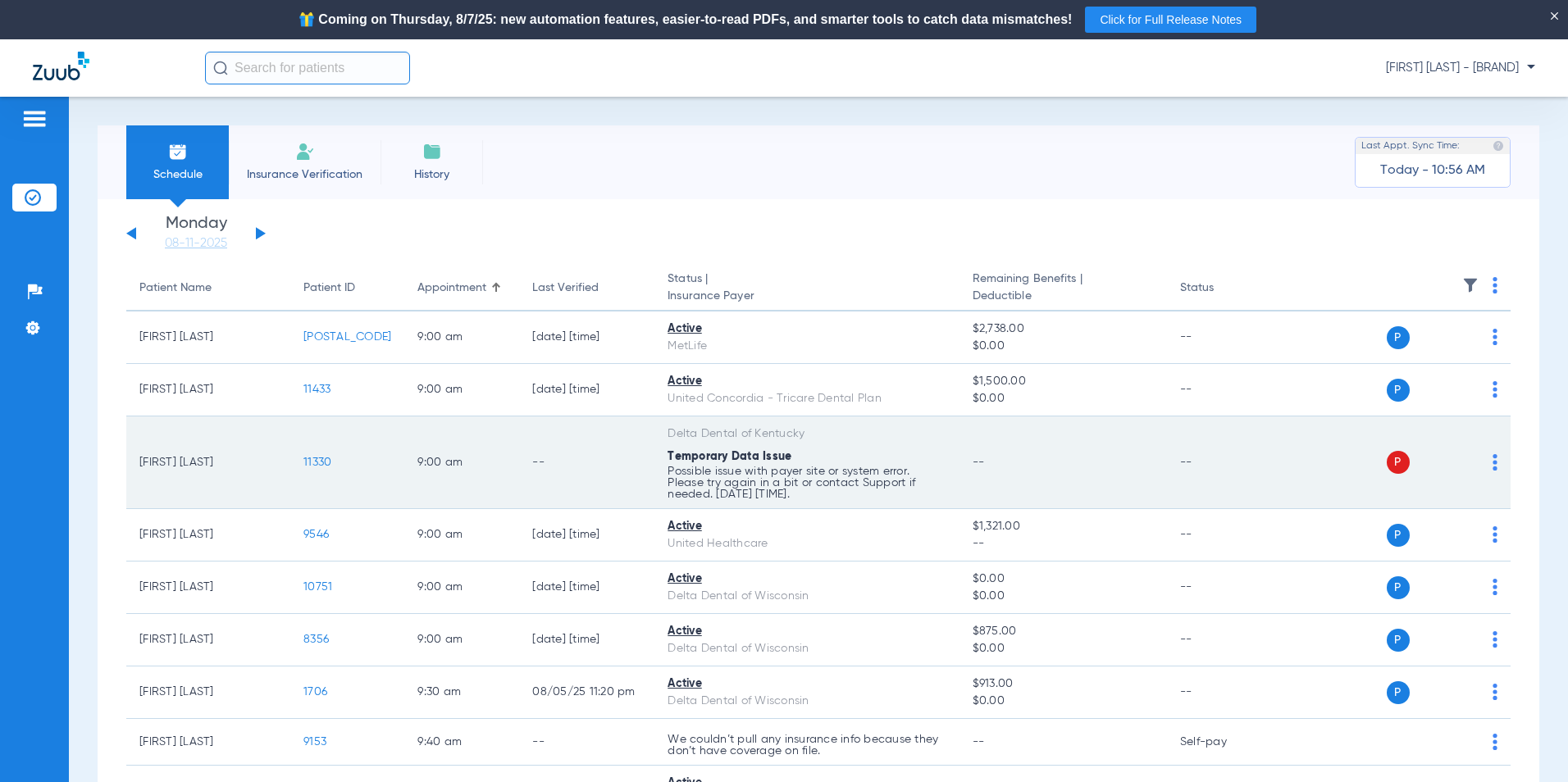 click on "Temporary Data Issue" at bounding box center [729, 457] 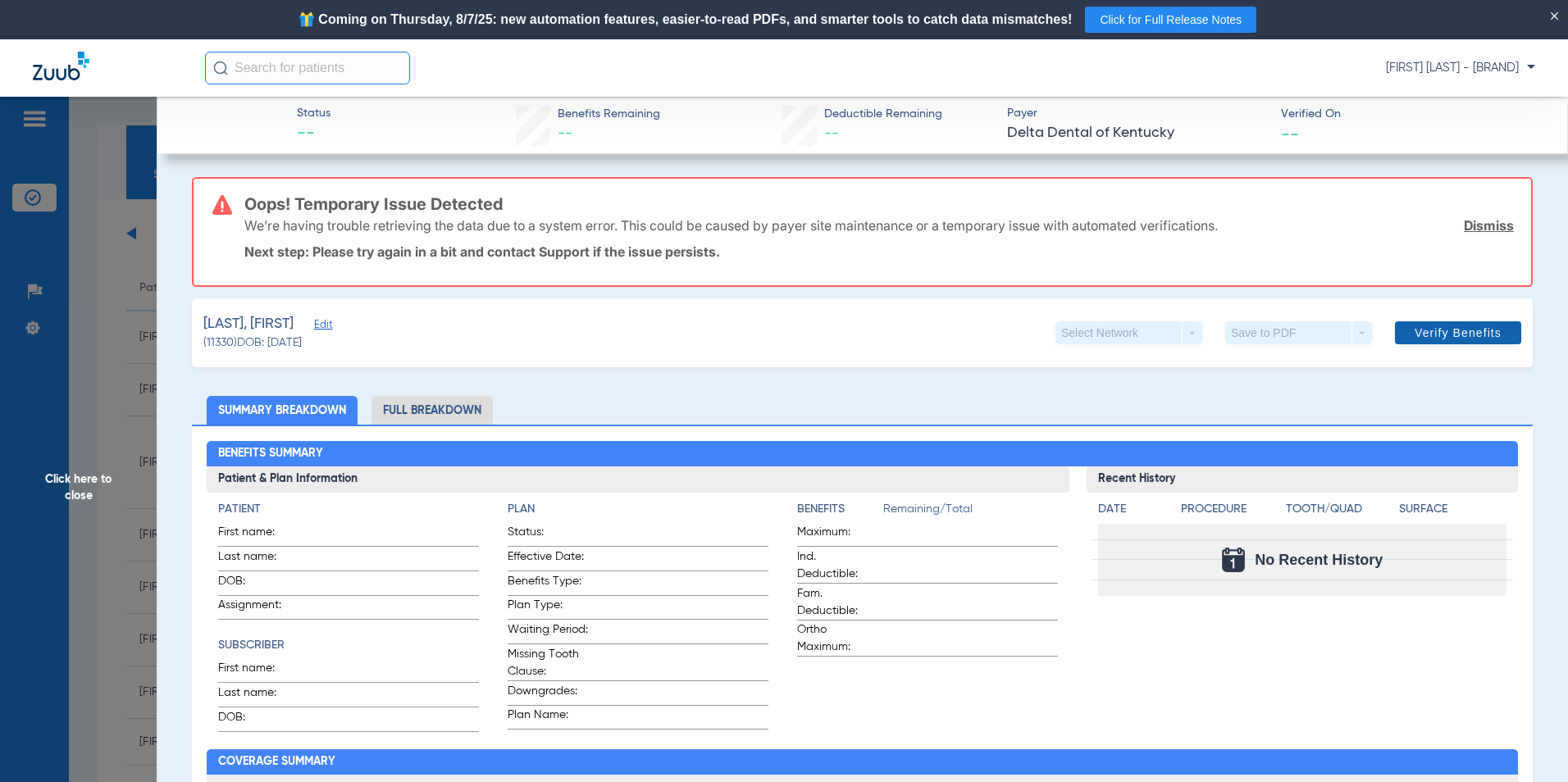 click on "Verify Benefits" 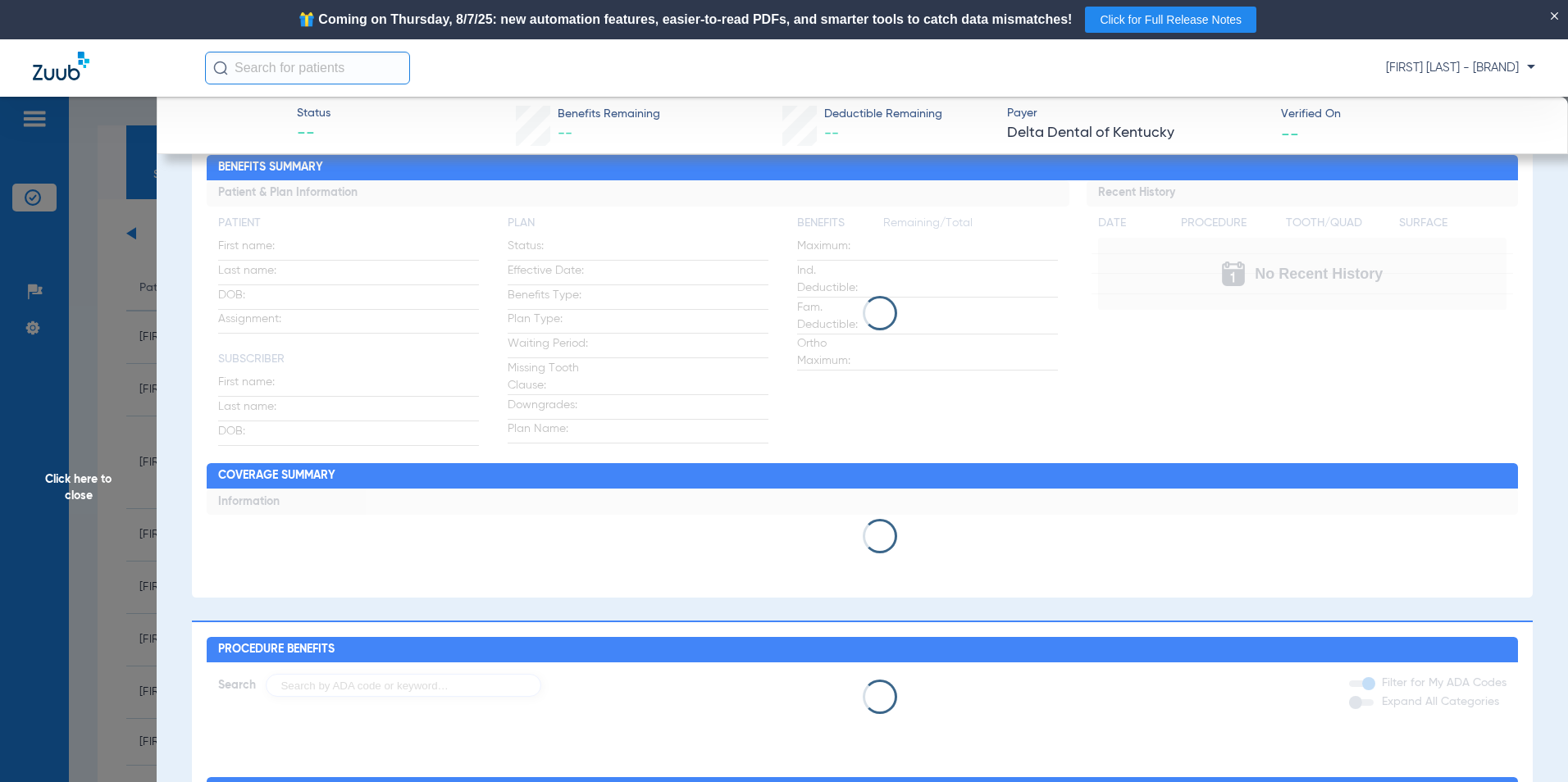 scroll, scrollTop: 0, scrollLeft: 0, axis: both 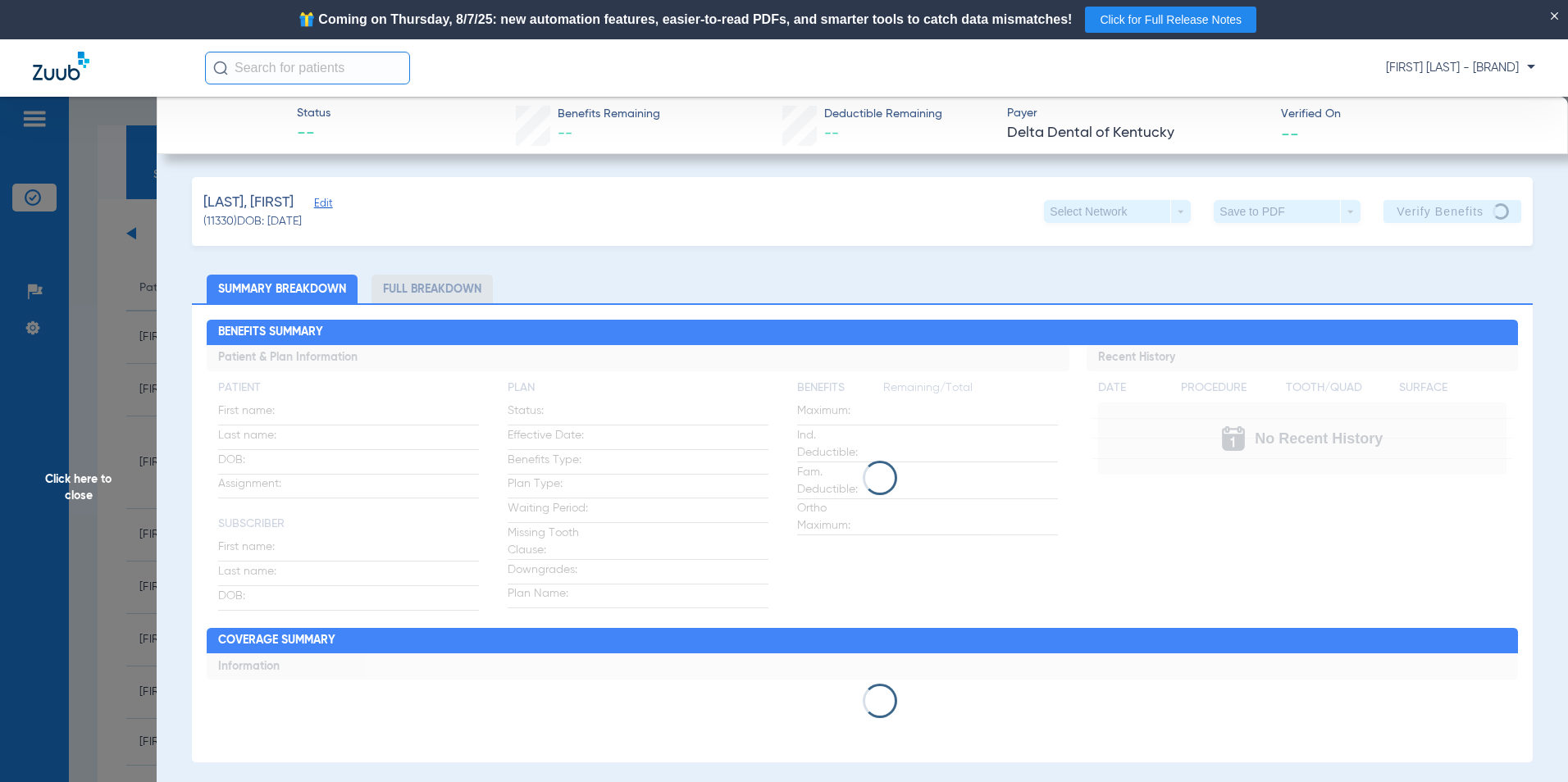 click on "Edit" 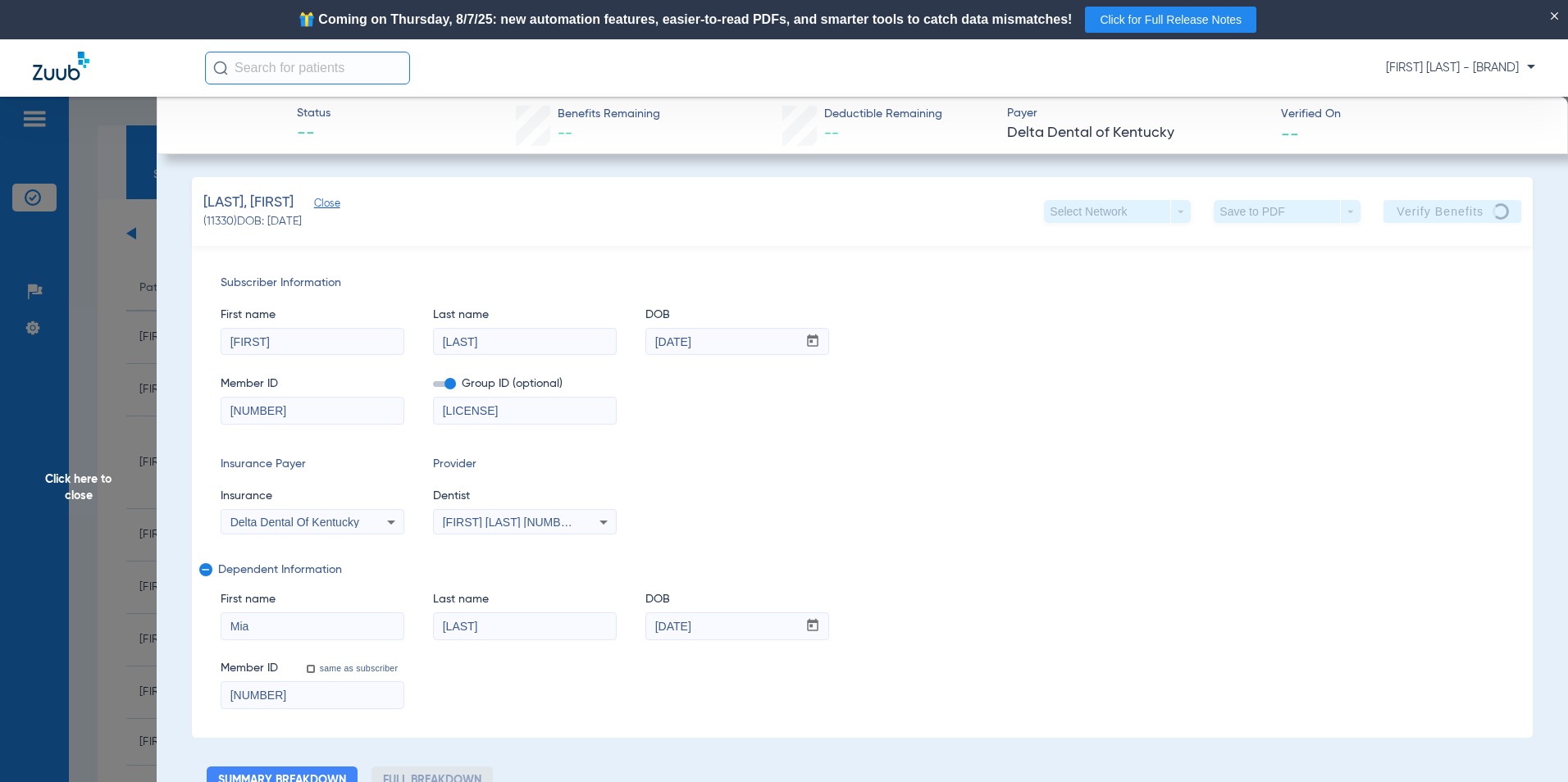 click on "Click here to close" 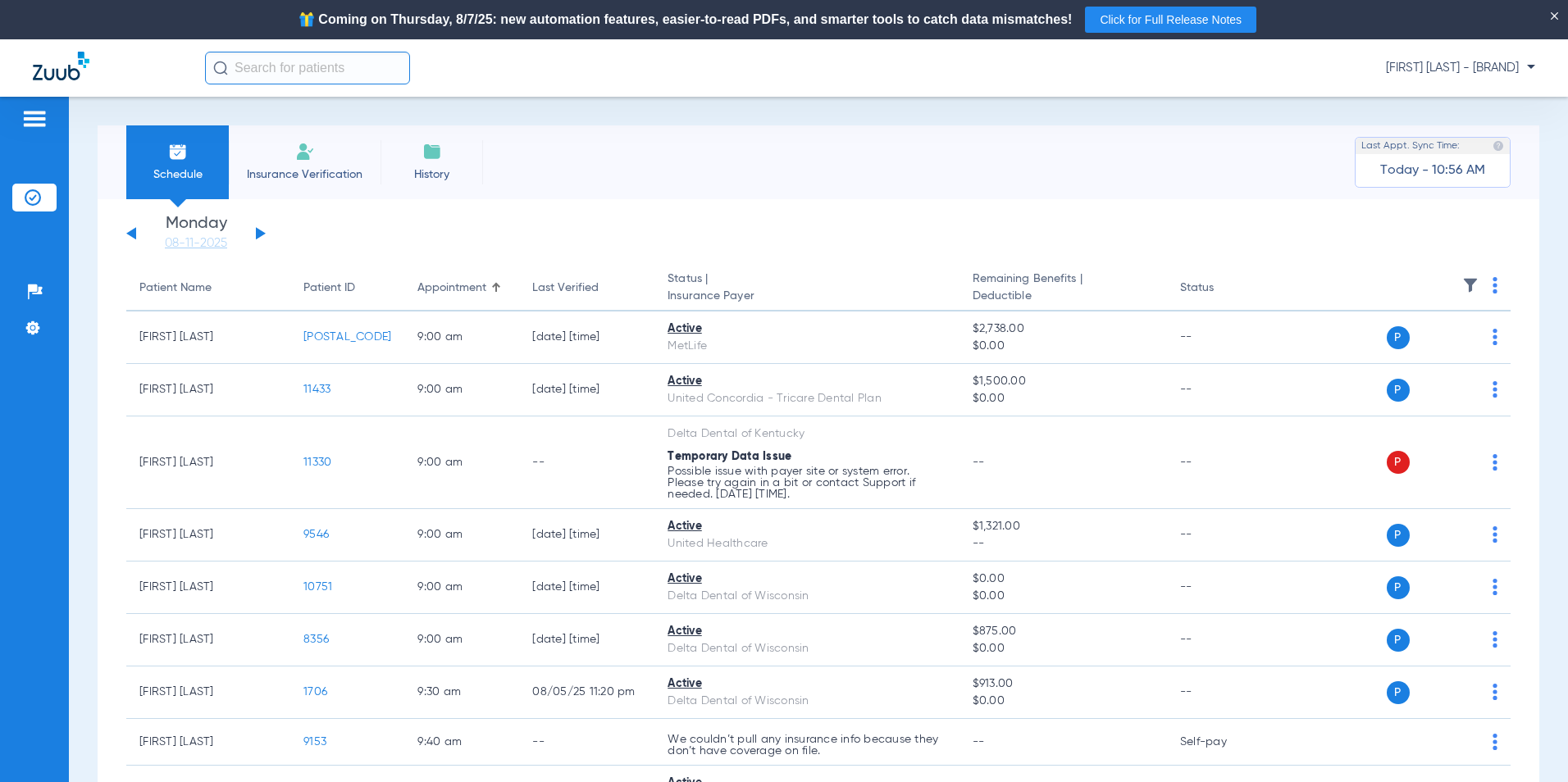 click on "Insurance Verification" 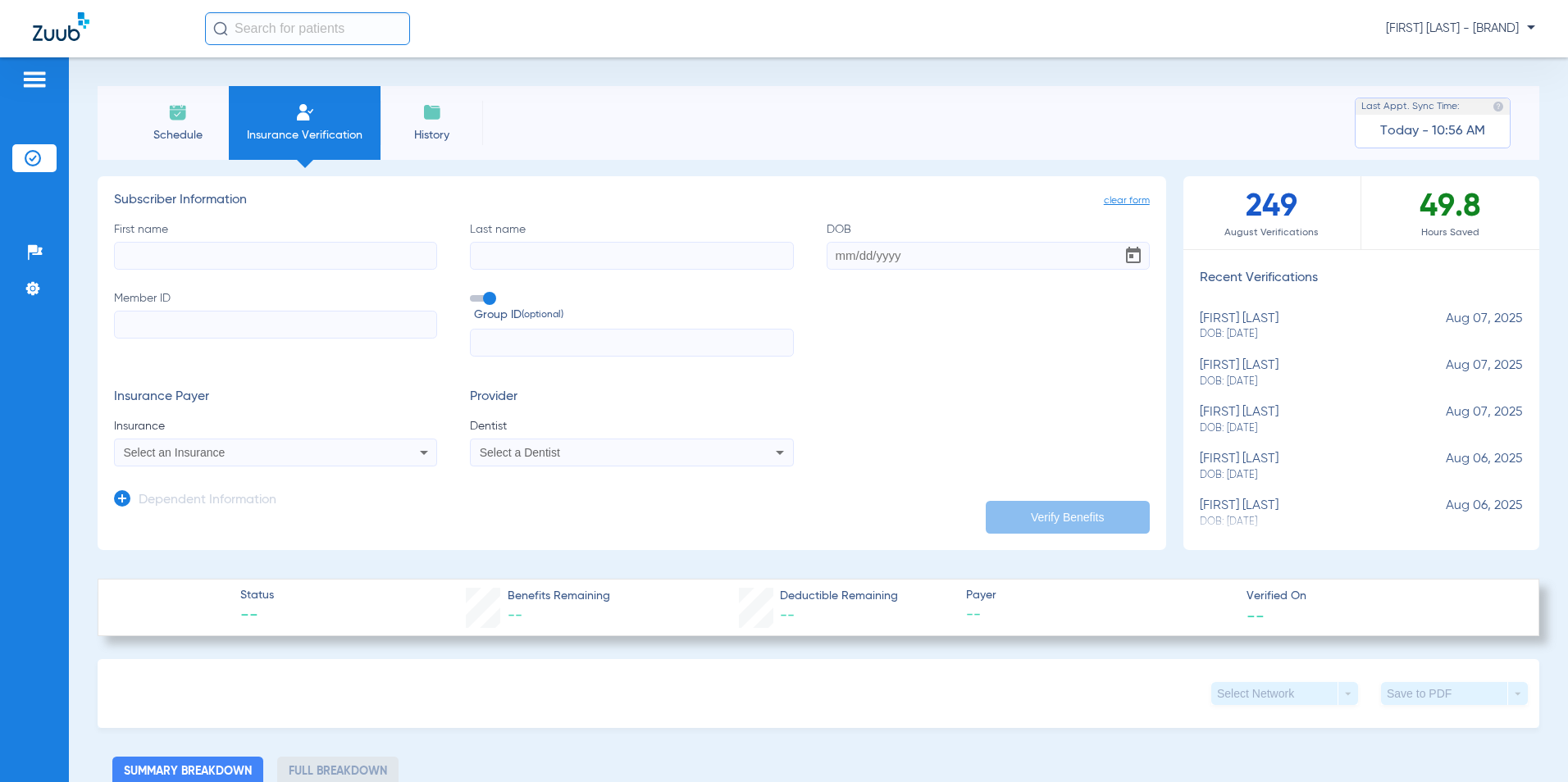 click on "Schedule" 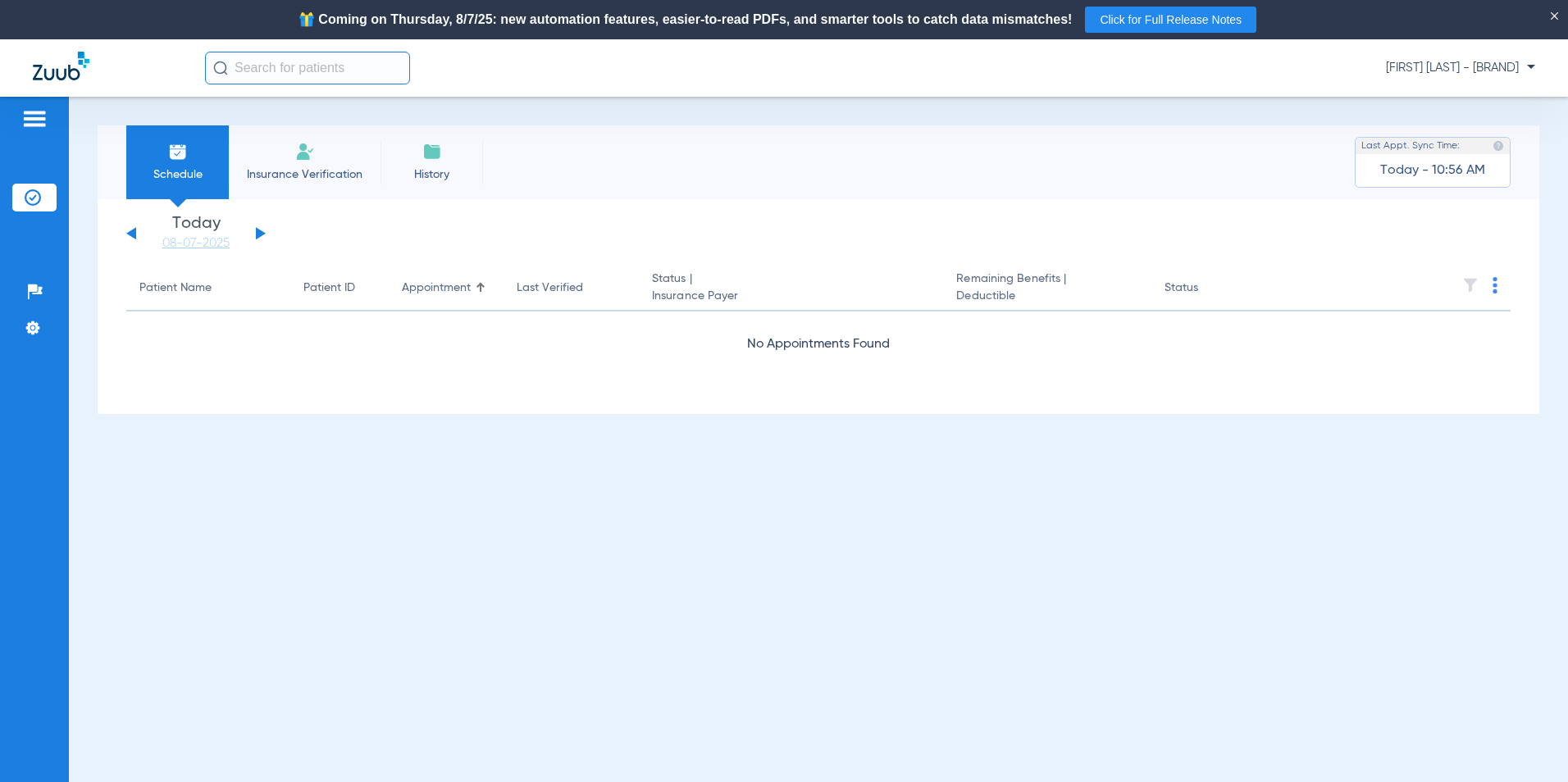 click 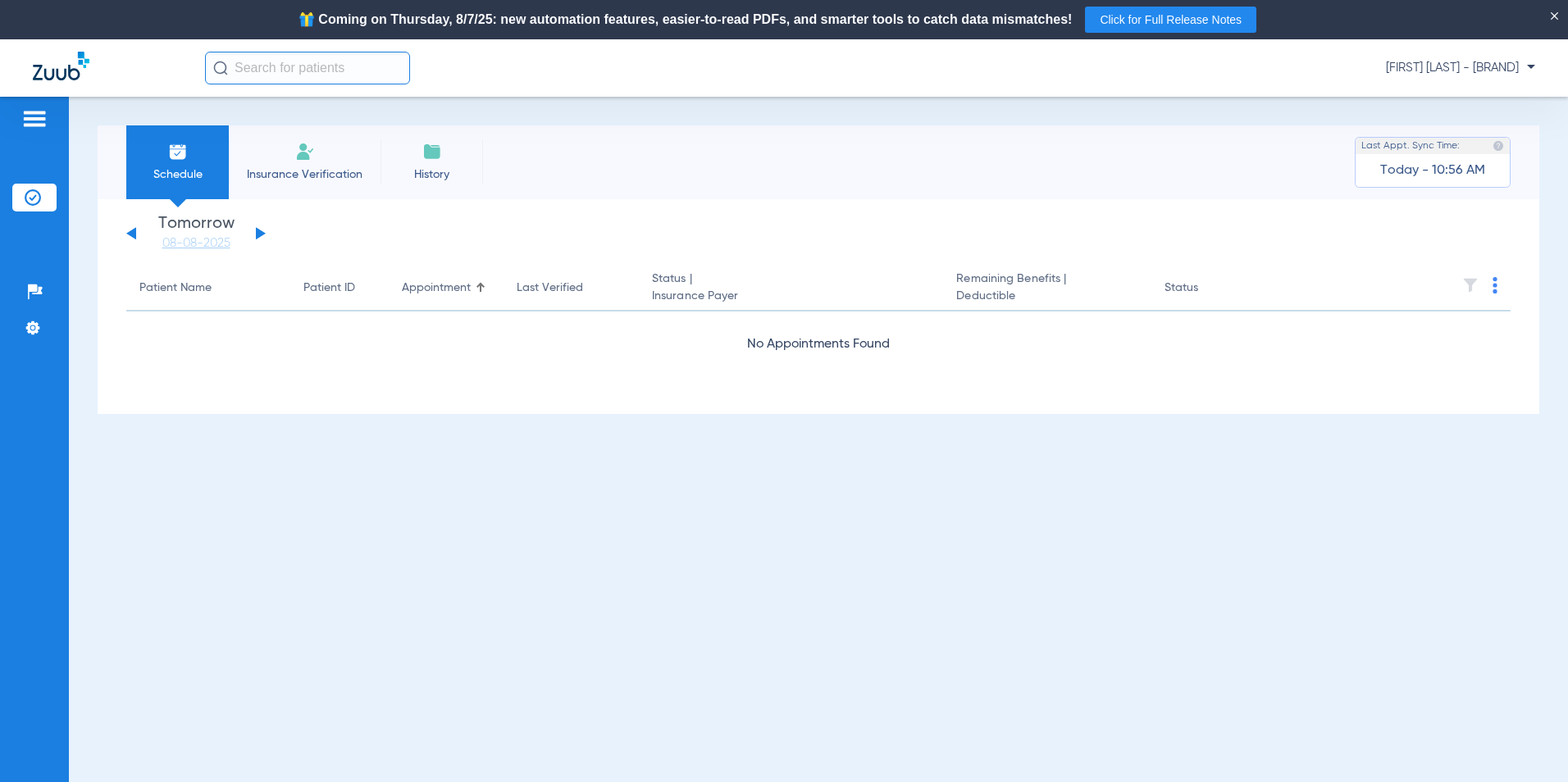 click 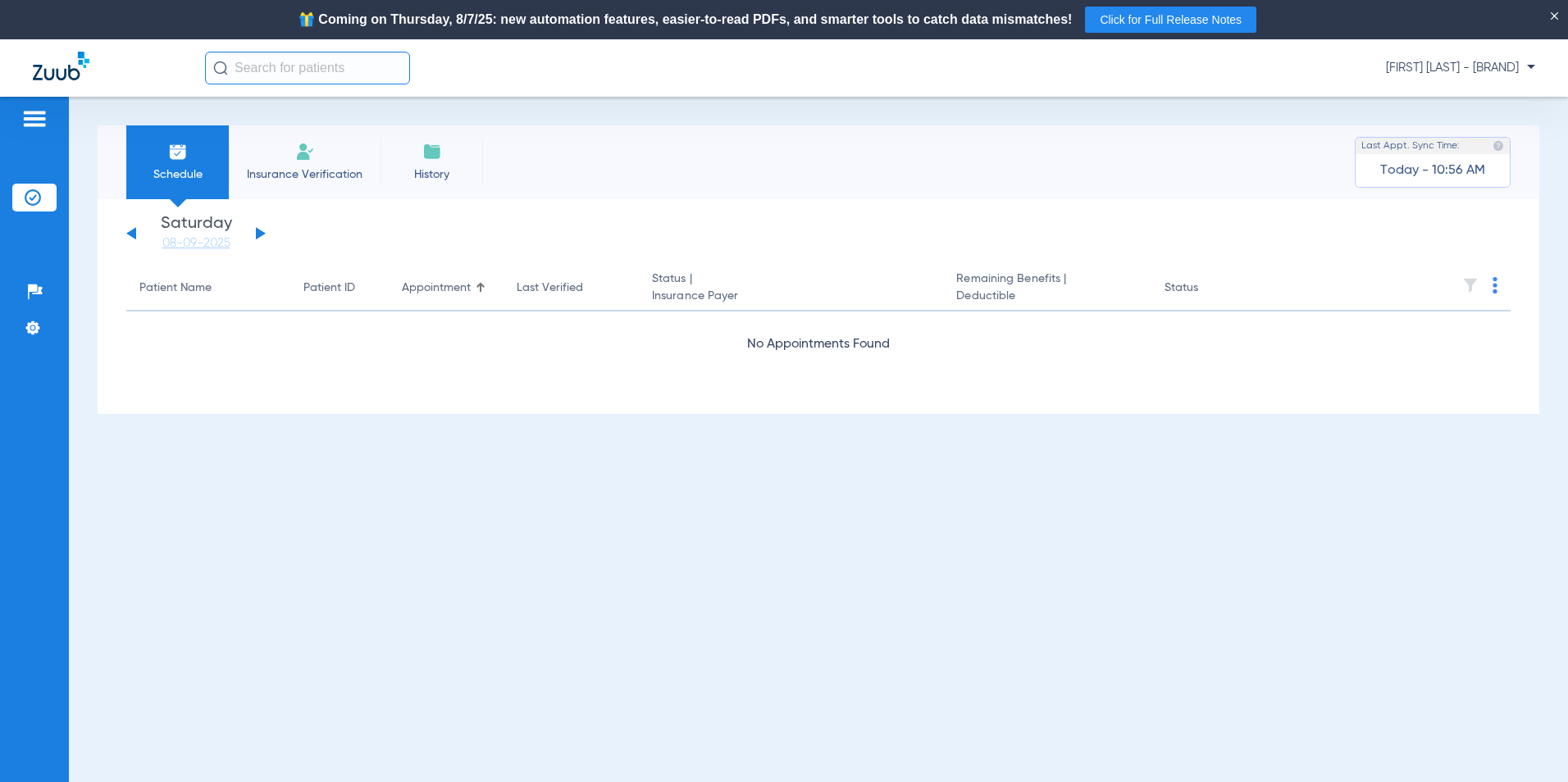 click 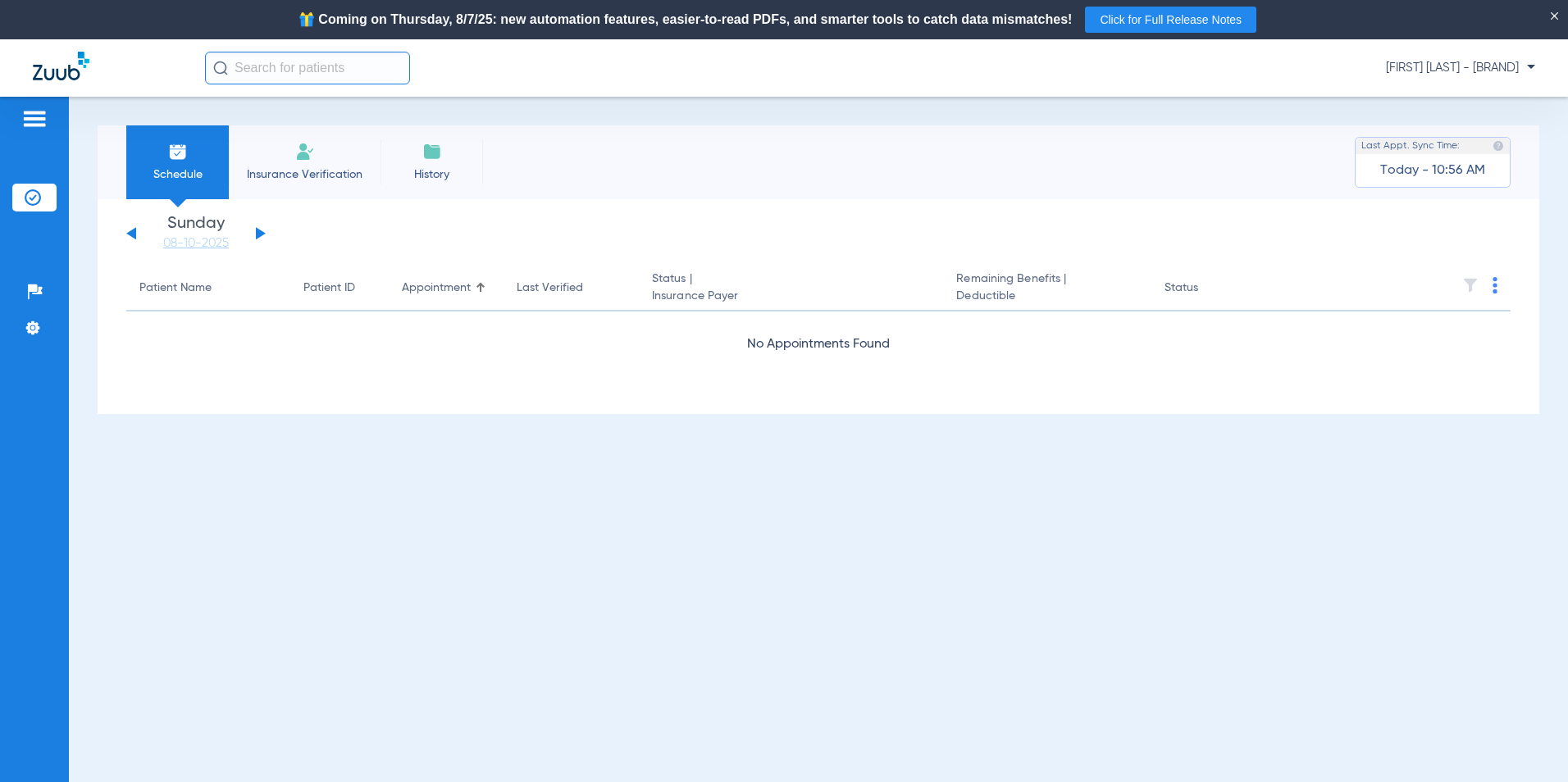 click 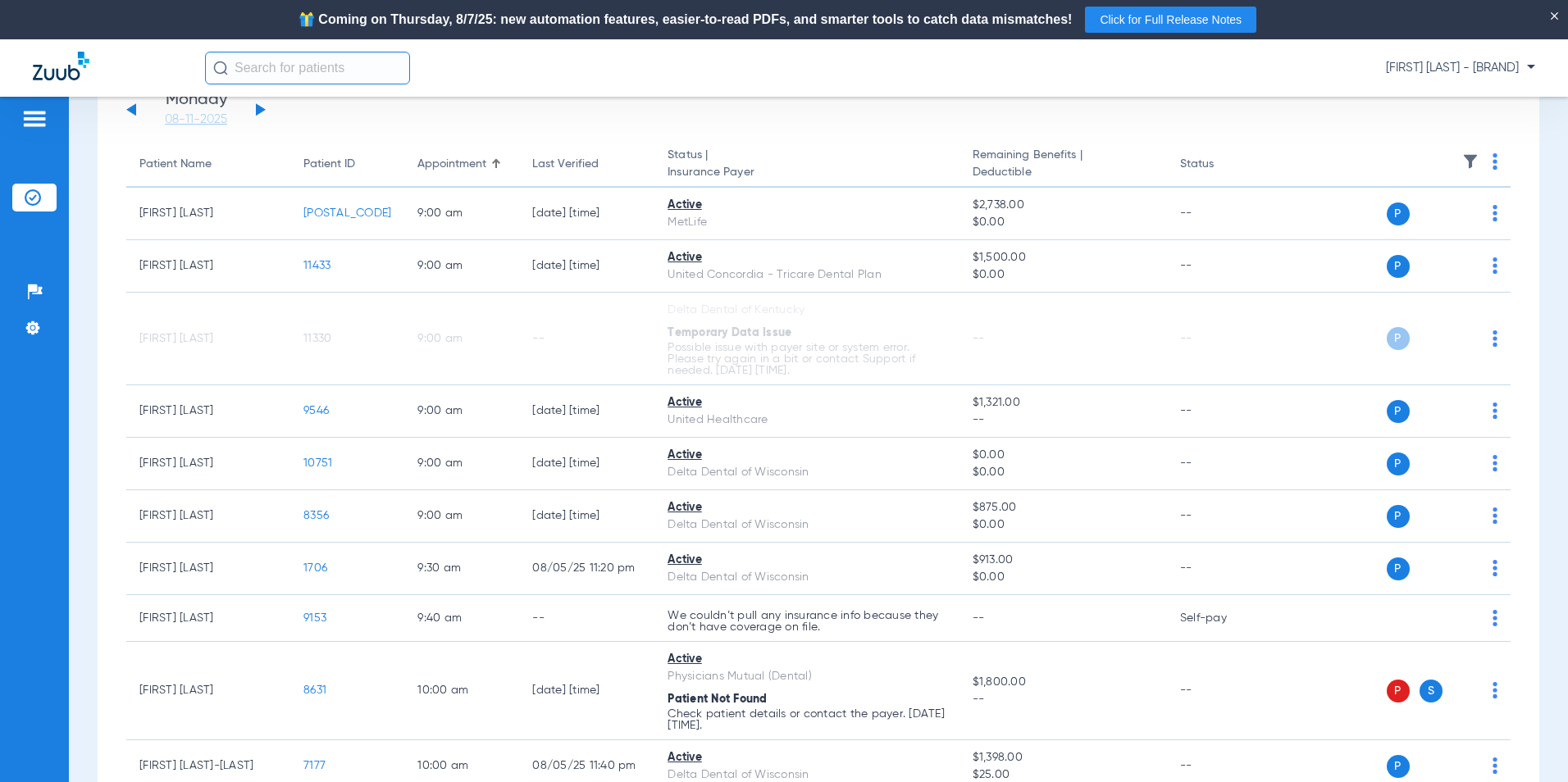 scroll, scrollTop: 0, scrollLeft: 0, axis: both 